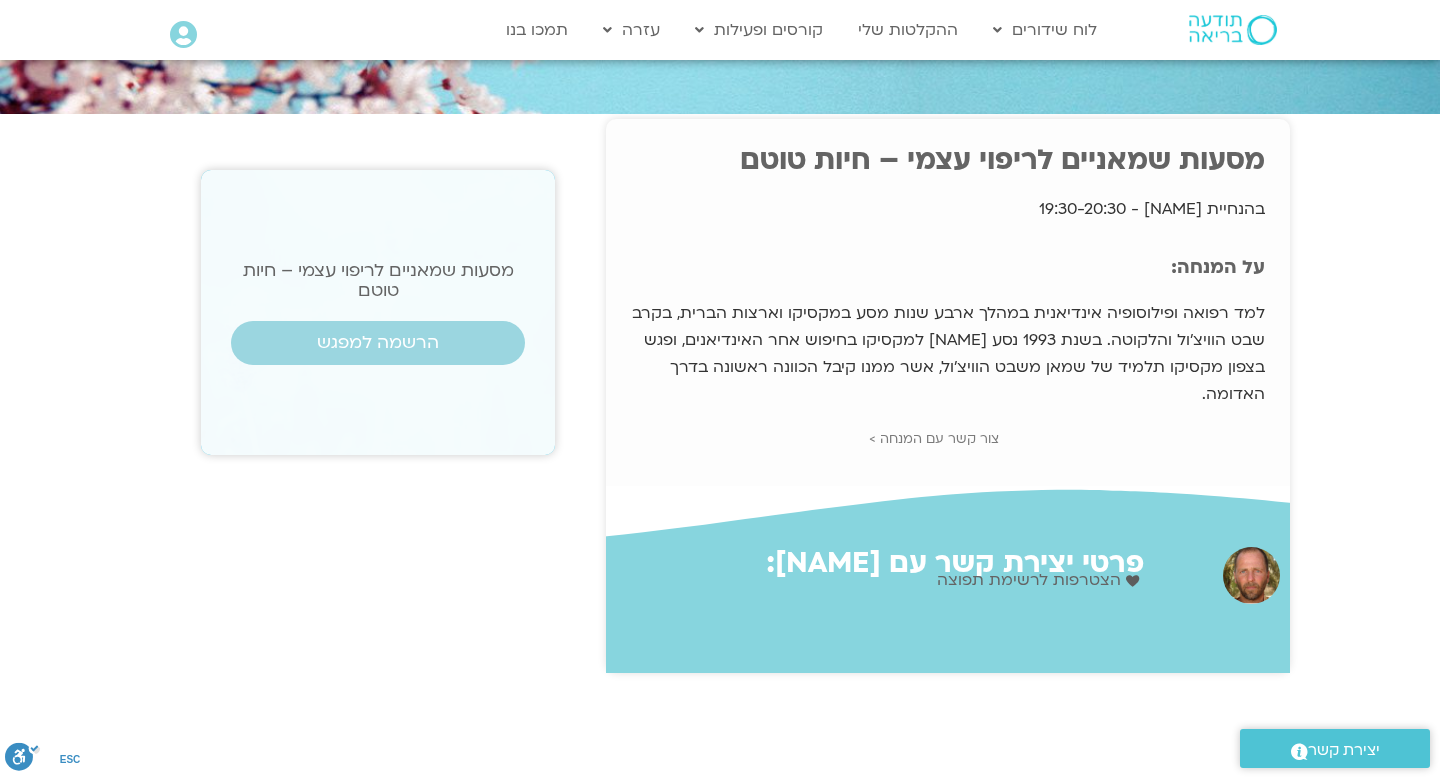 scroll, scrollTop: 0, scrollLeft: 0, axis: both 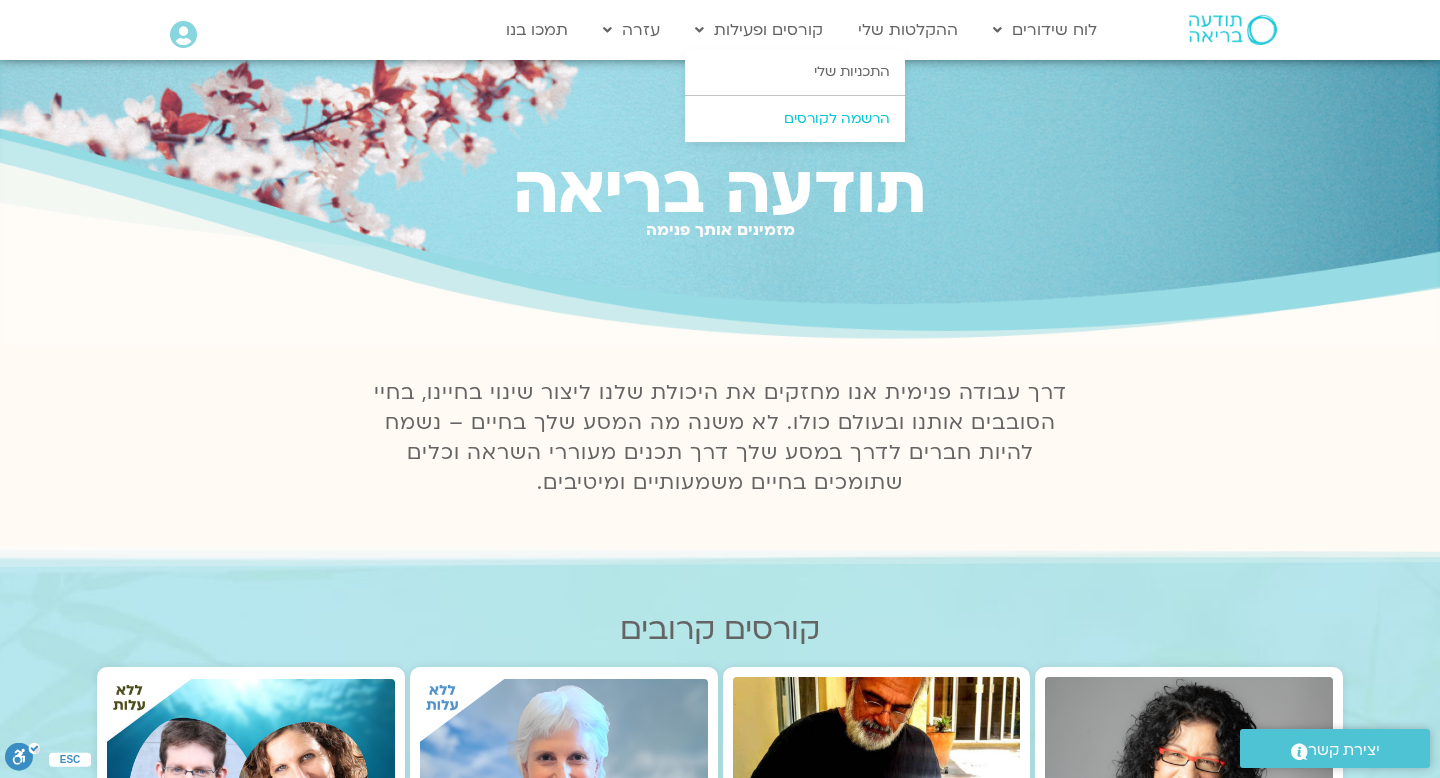 click on "הרשמה לקורסים" at bounding box center [795, 119] 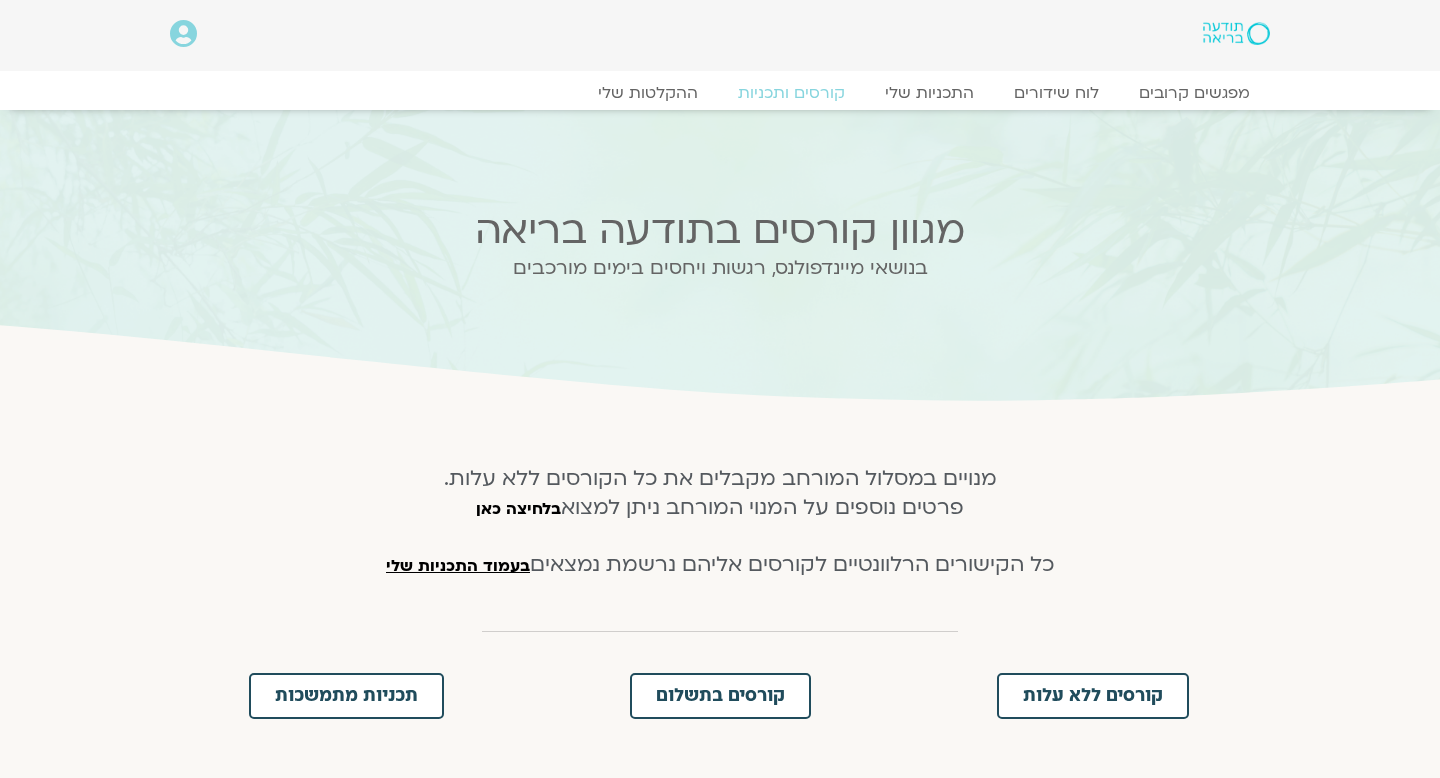 scroll, scrollTop: 0, scrollLeft: 0, axis: both 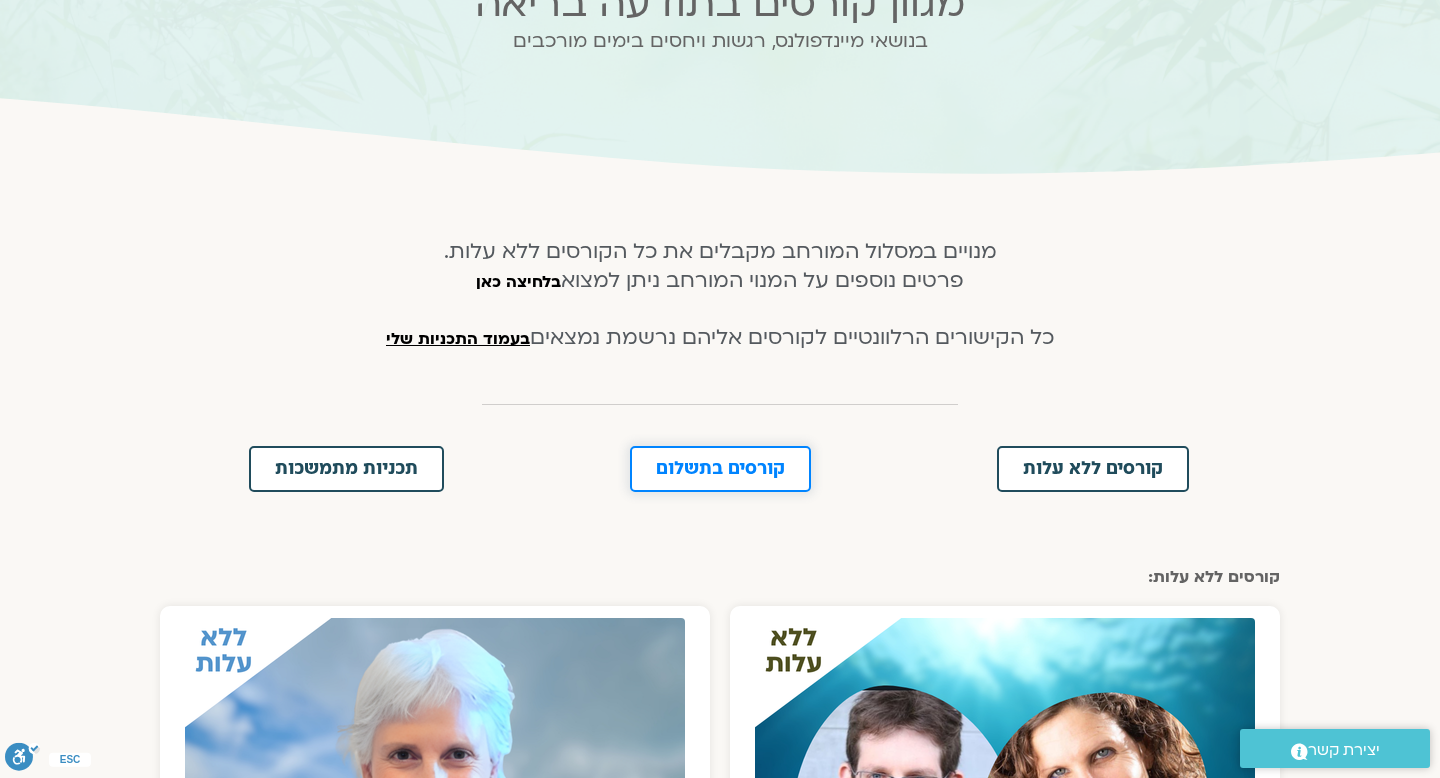 click on "קורסים בתשלום" at bounding box center [720, 469] 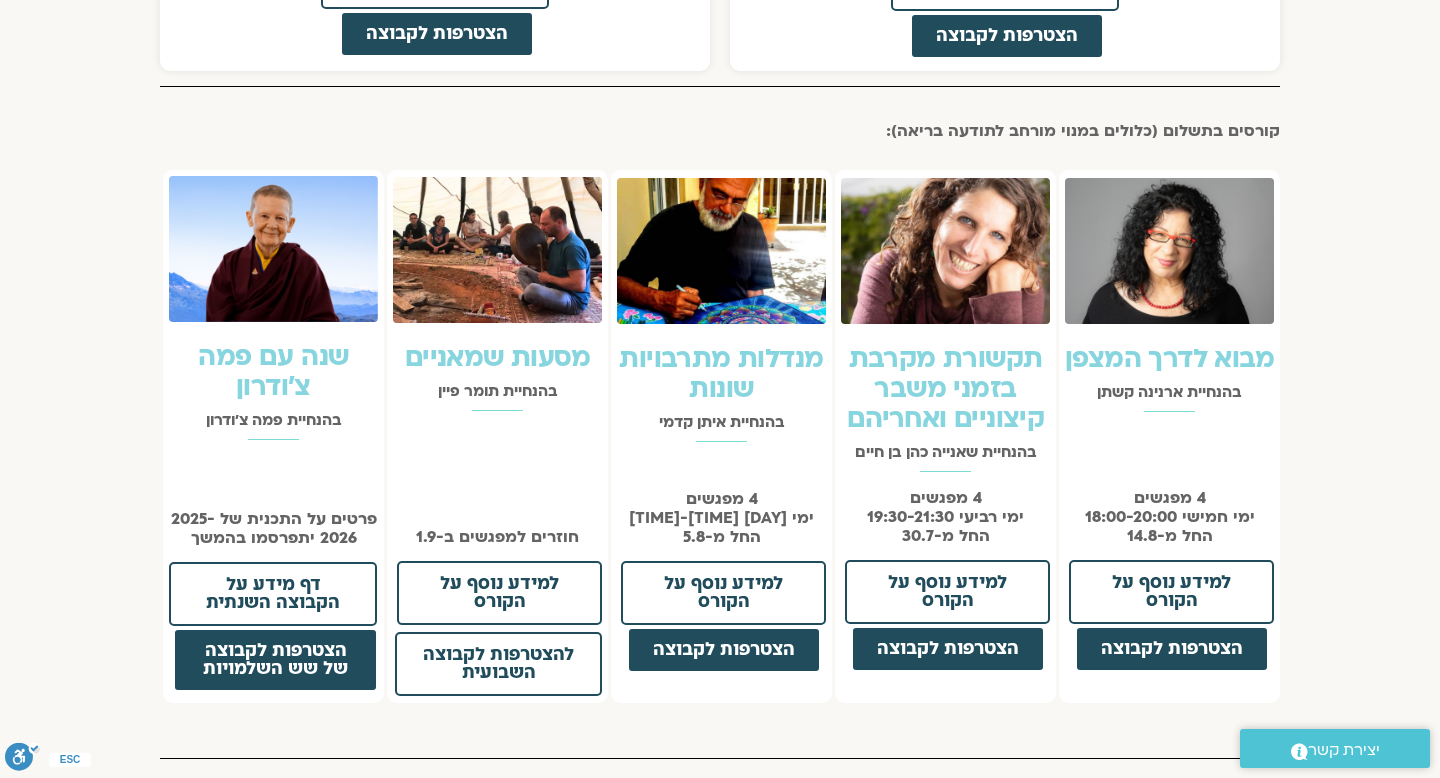 scroll, scrollTop: 1481, scrollLeft: 0, axis: vertical 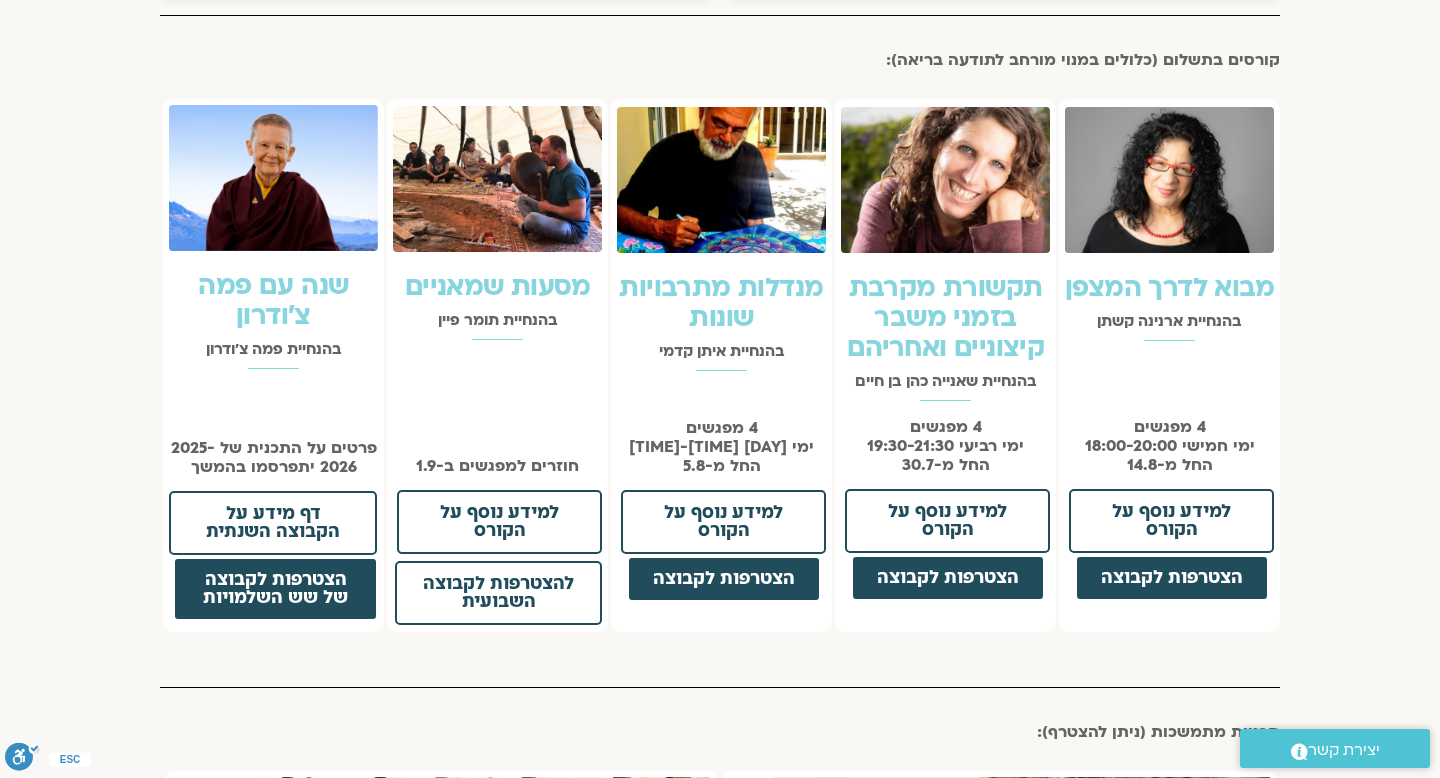 click on "תקשורת מקרבת בזמני משבר קיצוניים ואחריהם" at bounding box center [945, 318] 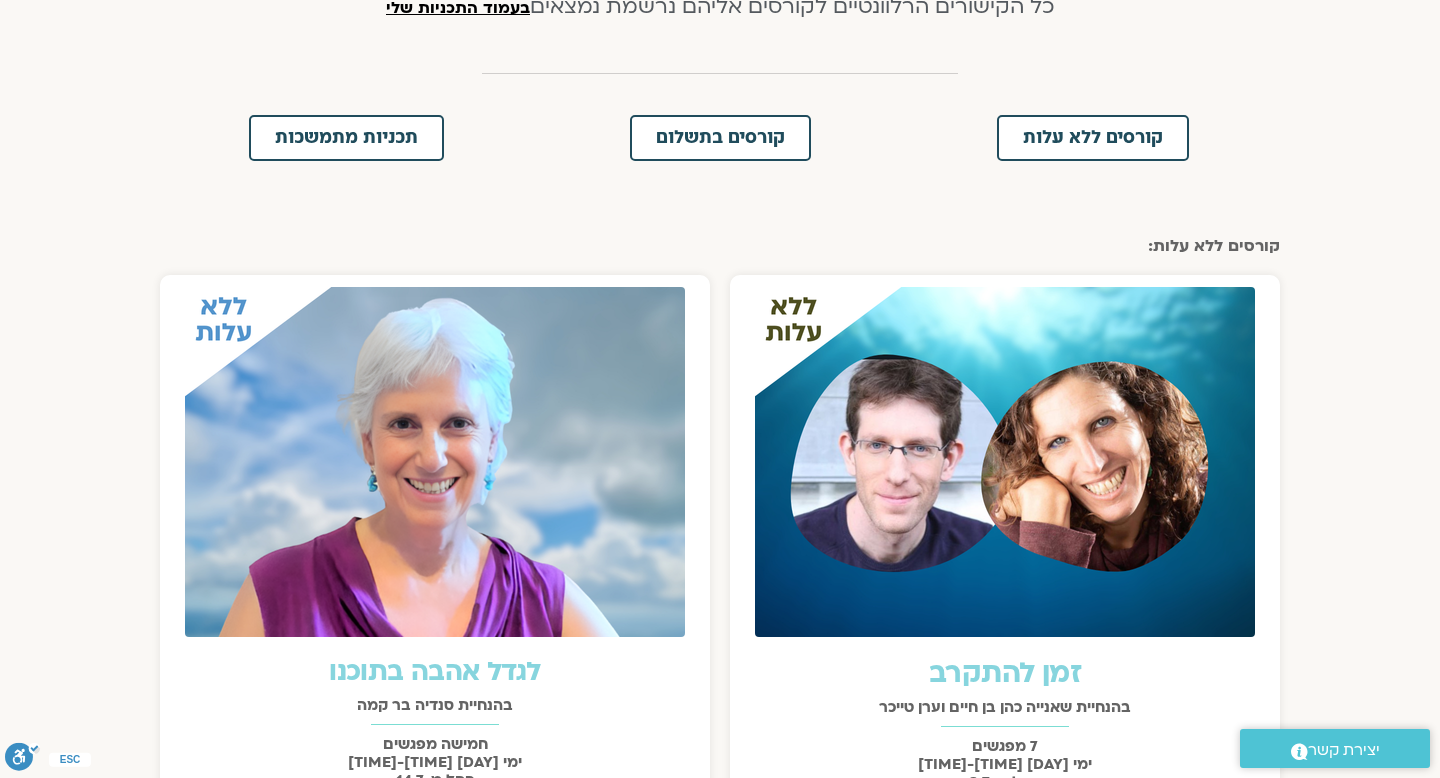 scroll, scrollTop: 0, scrollLeft: 0, axis: both 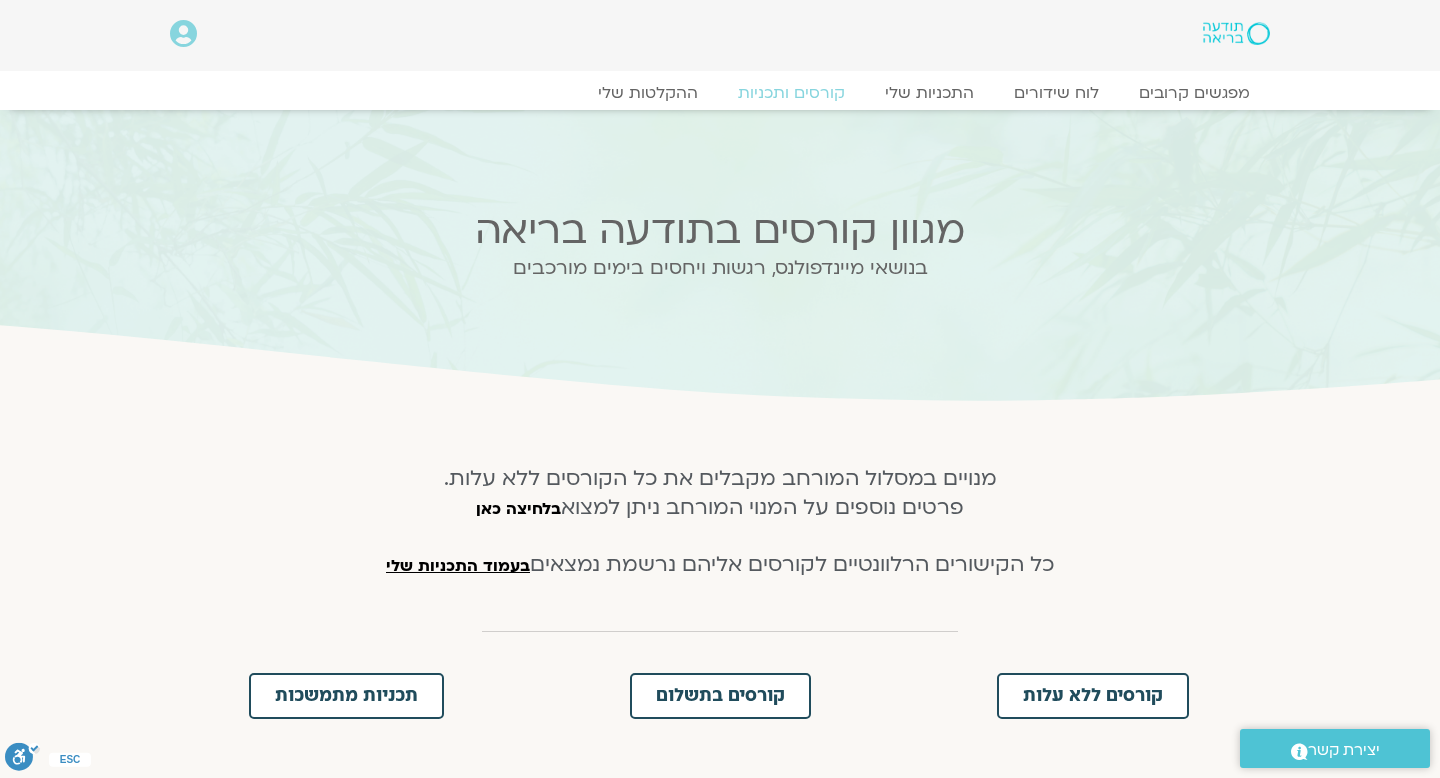 click at bounding box center (1236, 33) 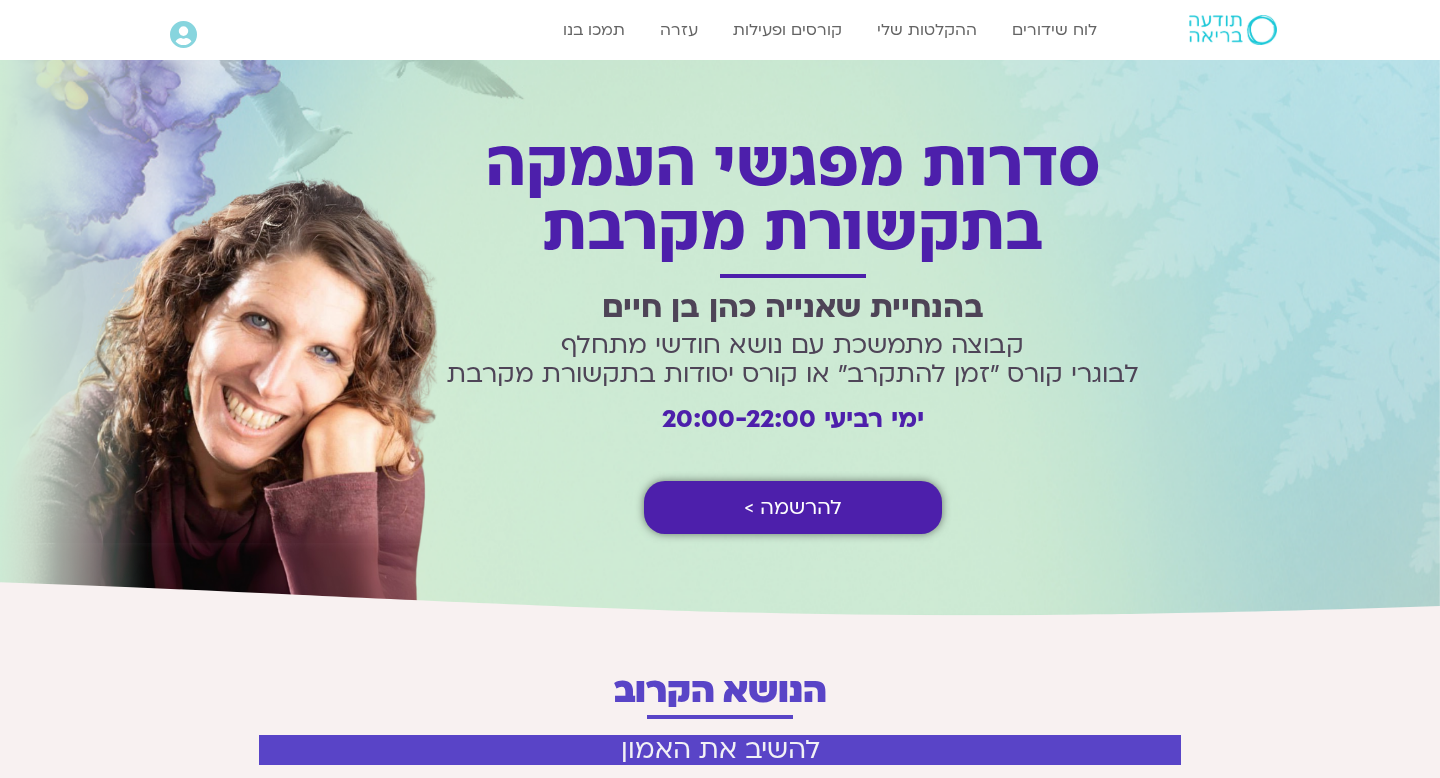 scroll, scrollTop: 0, scrollLeft: 0, axis: both 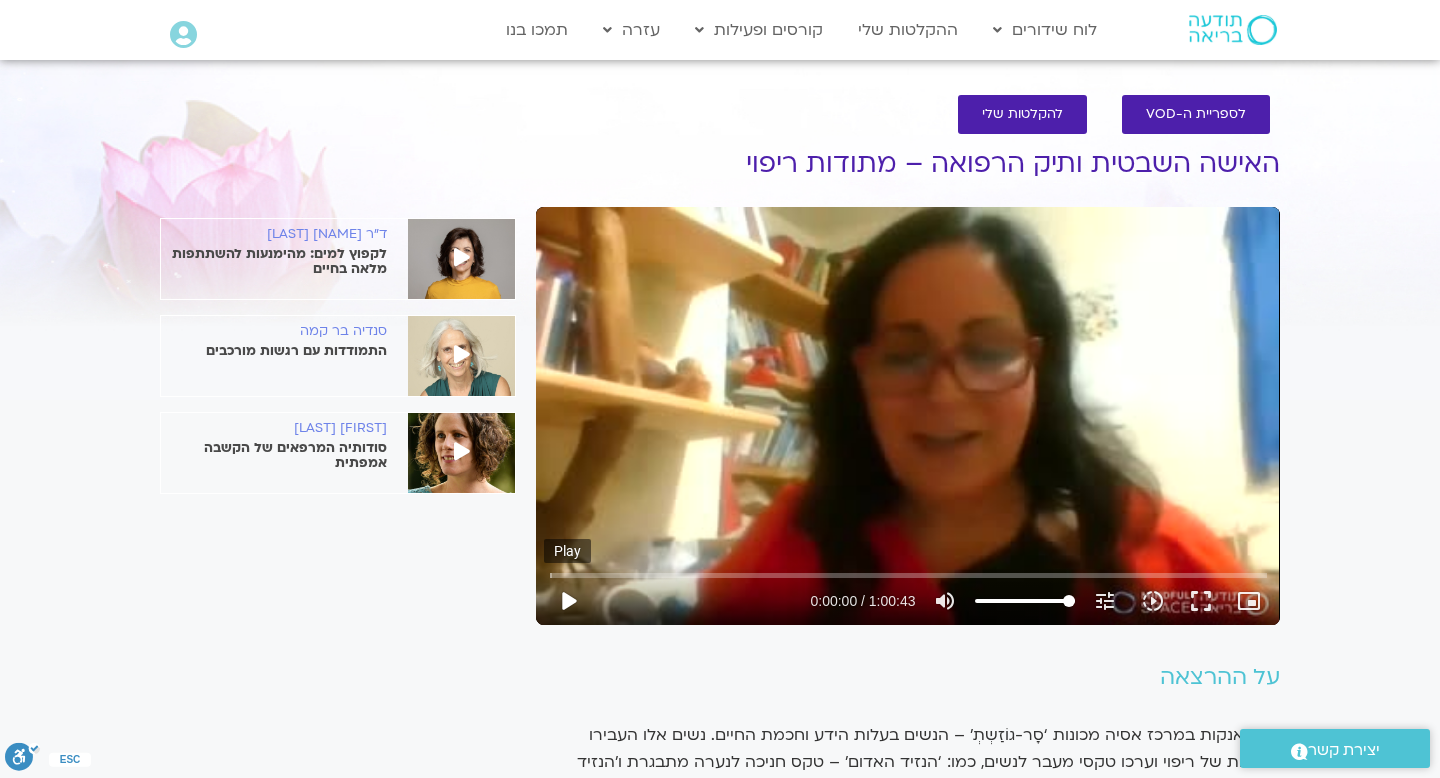 click on "play_arrow" at bounding box center (568, 601) 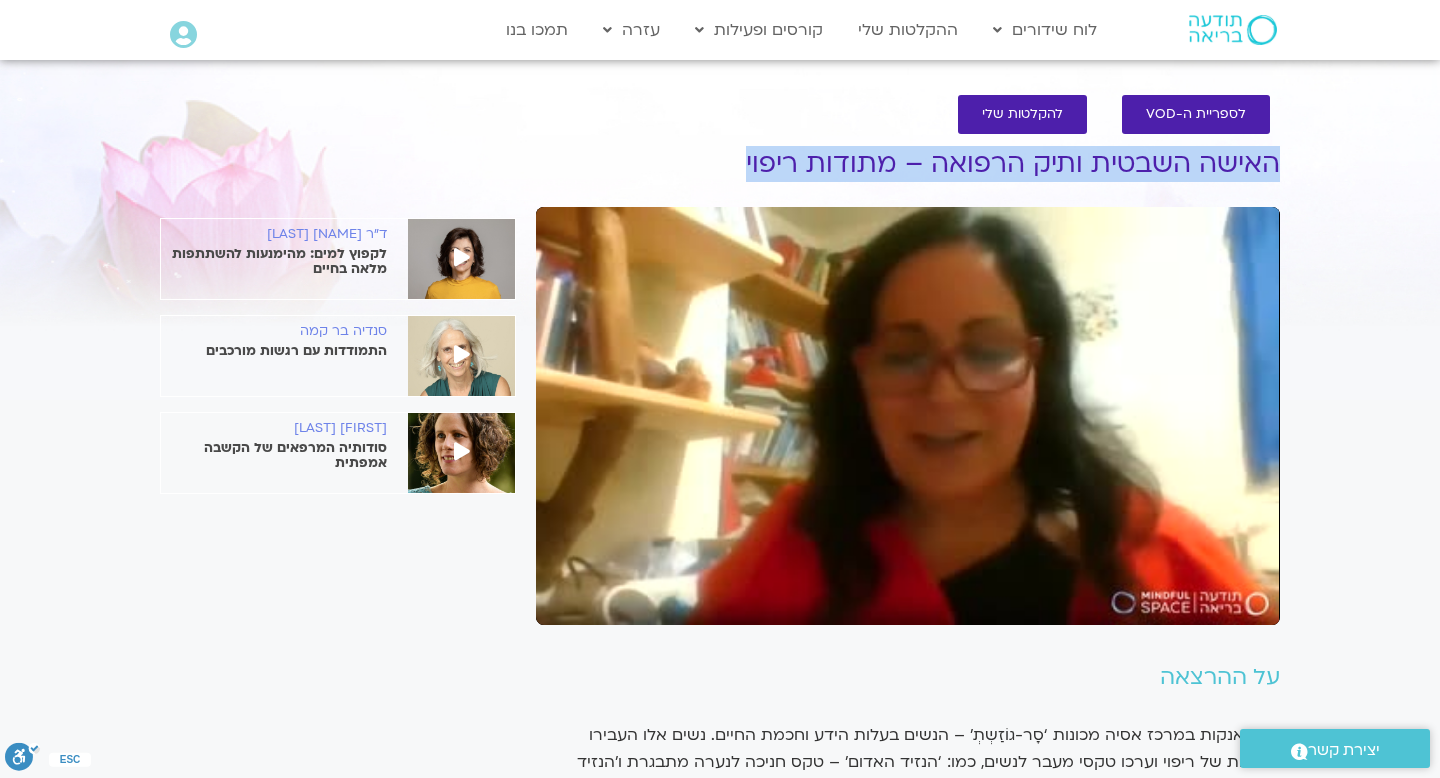 drag, startPoint x: 1321, startPoint y: 150, endPoint x: 745, endPoint y: 176, distance: 576.5865 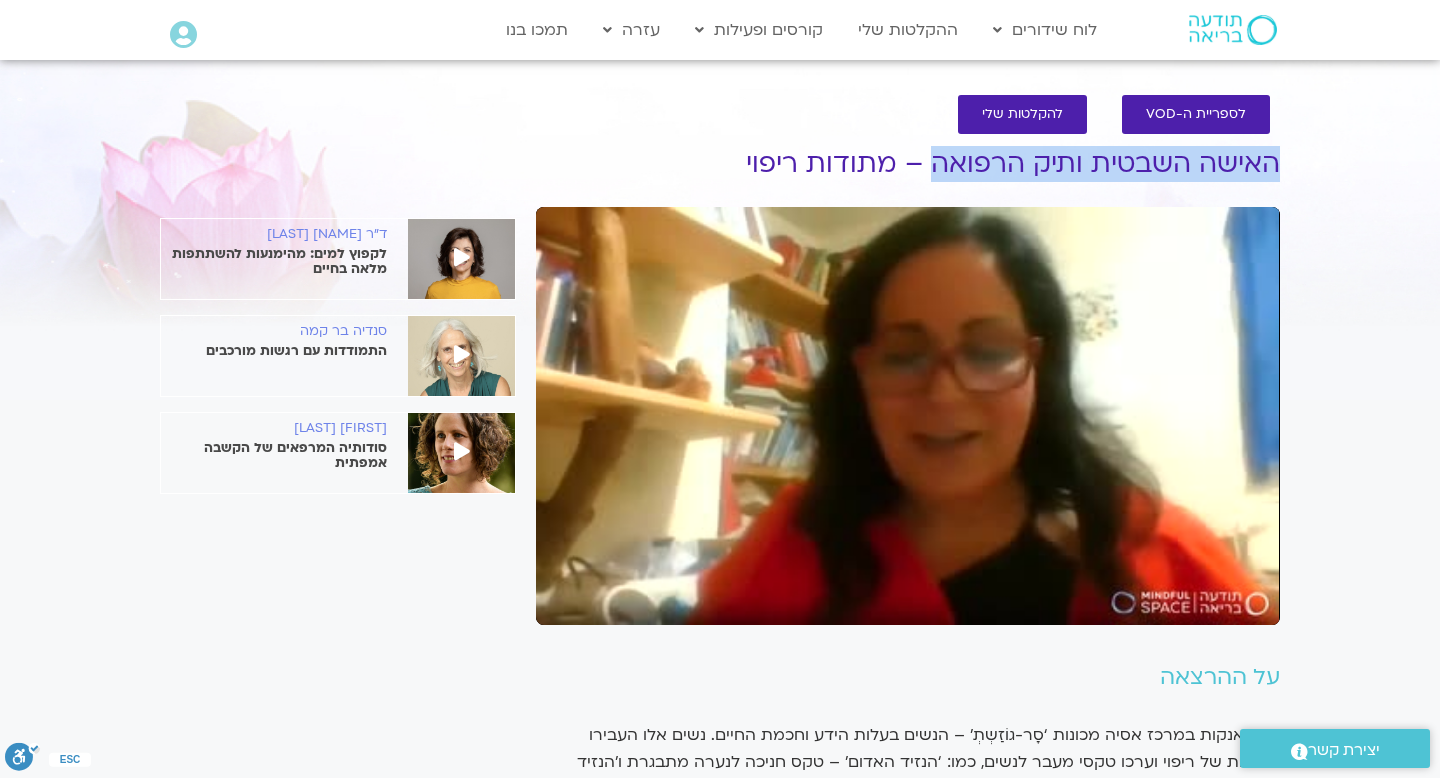 drag, startPoint x: 1282, startPoint y: 162, endPoint x: 937, endPoint y: 162, distance: 345 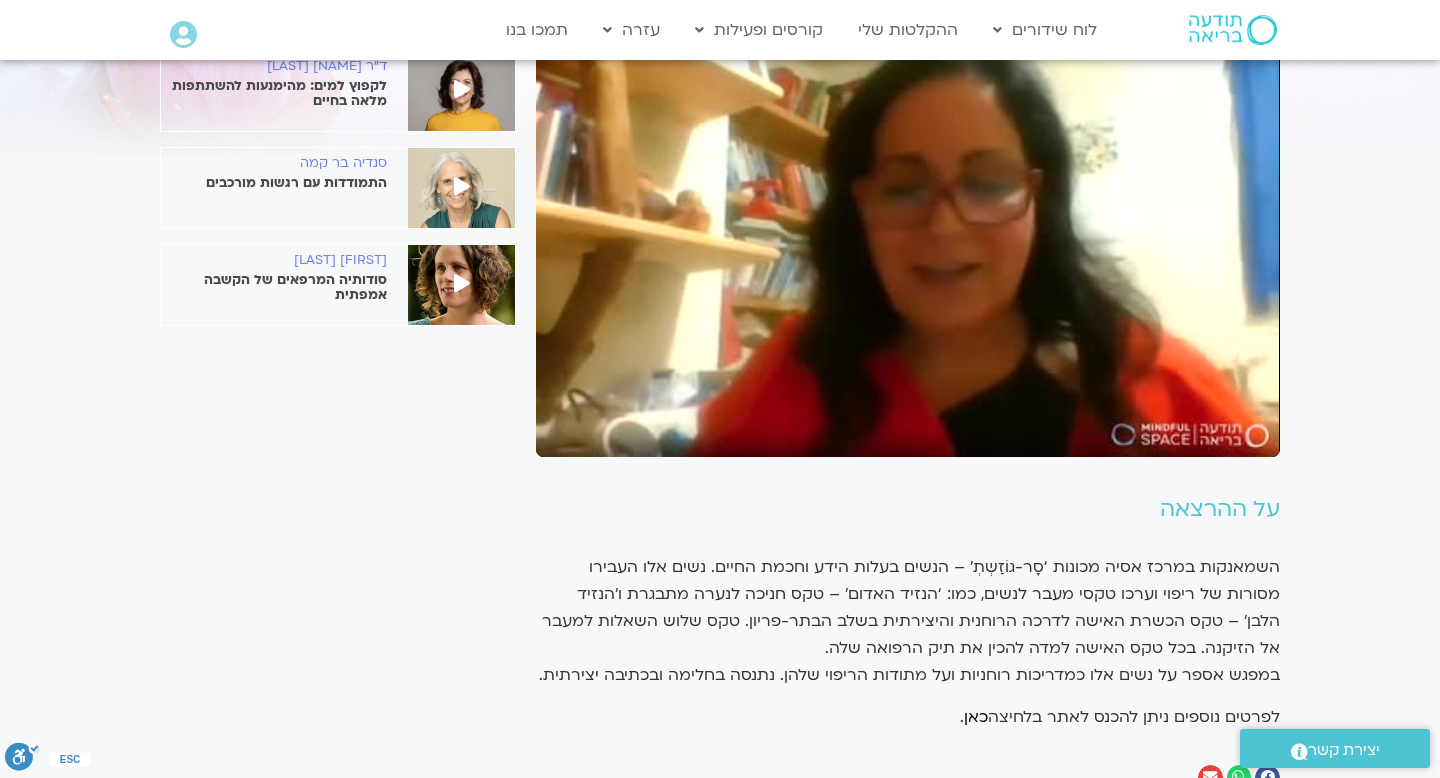 scroll, scrollTop: 28, scrollLeft: 0, axis: vertical 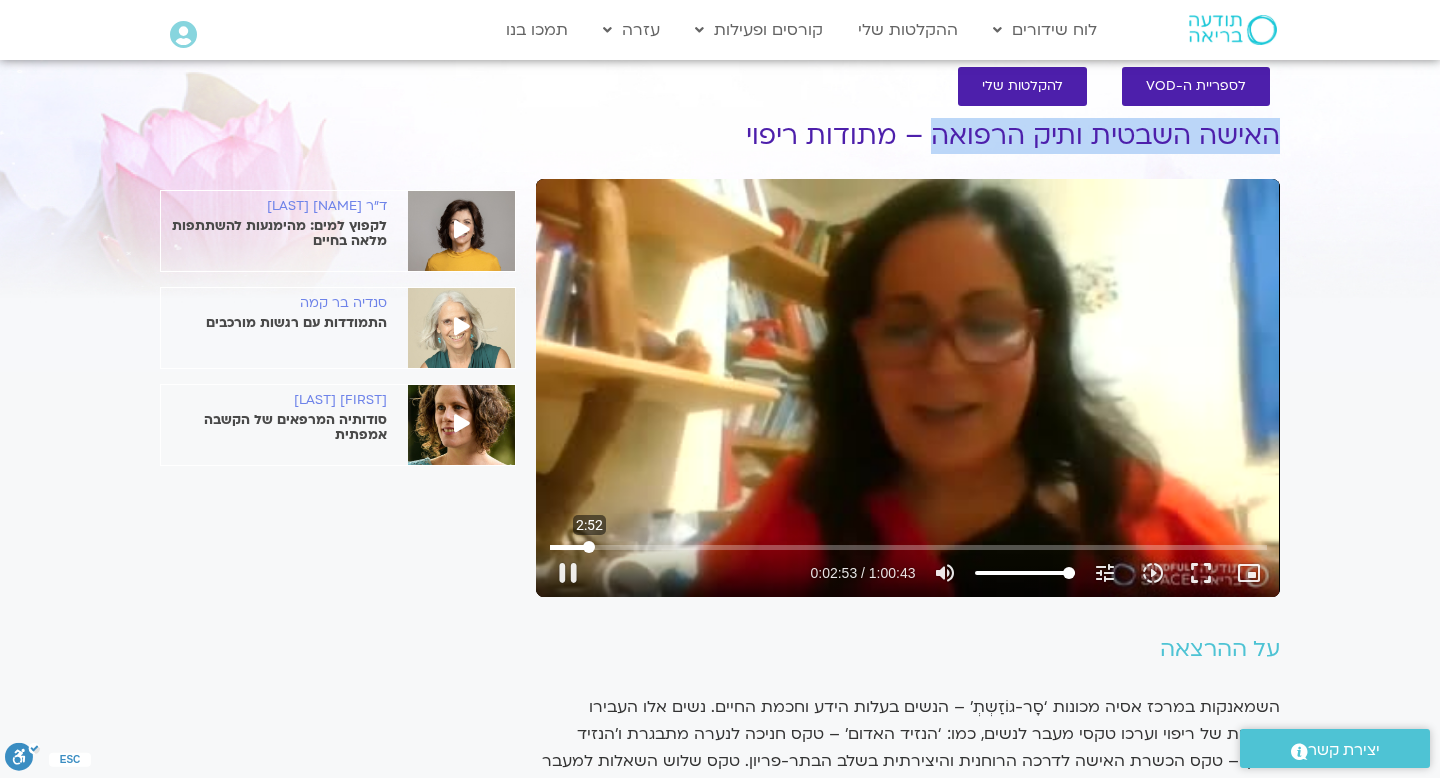 click at bounding box center (908, 547) 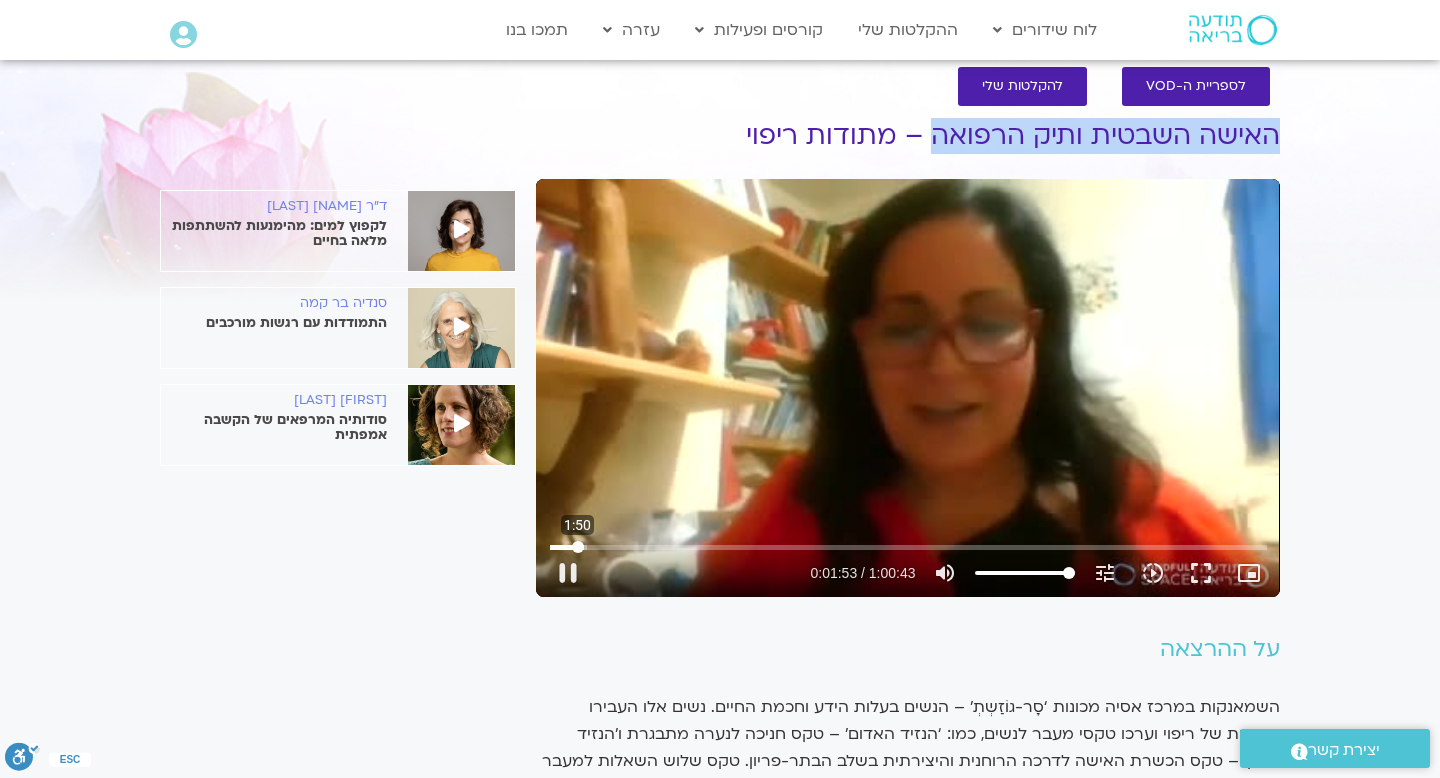 click at bounding box center (908, 547) 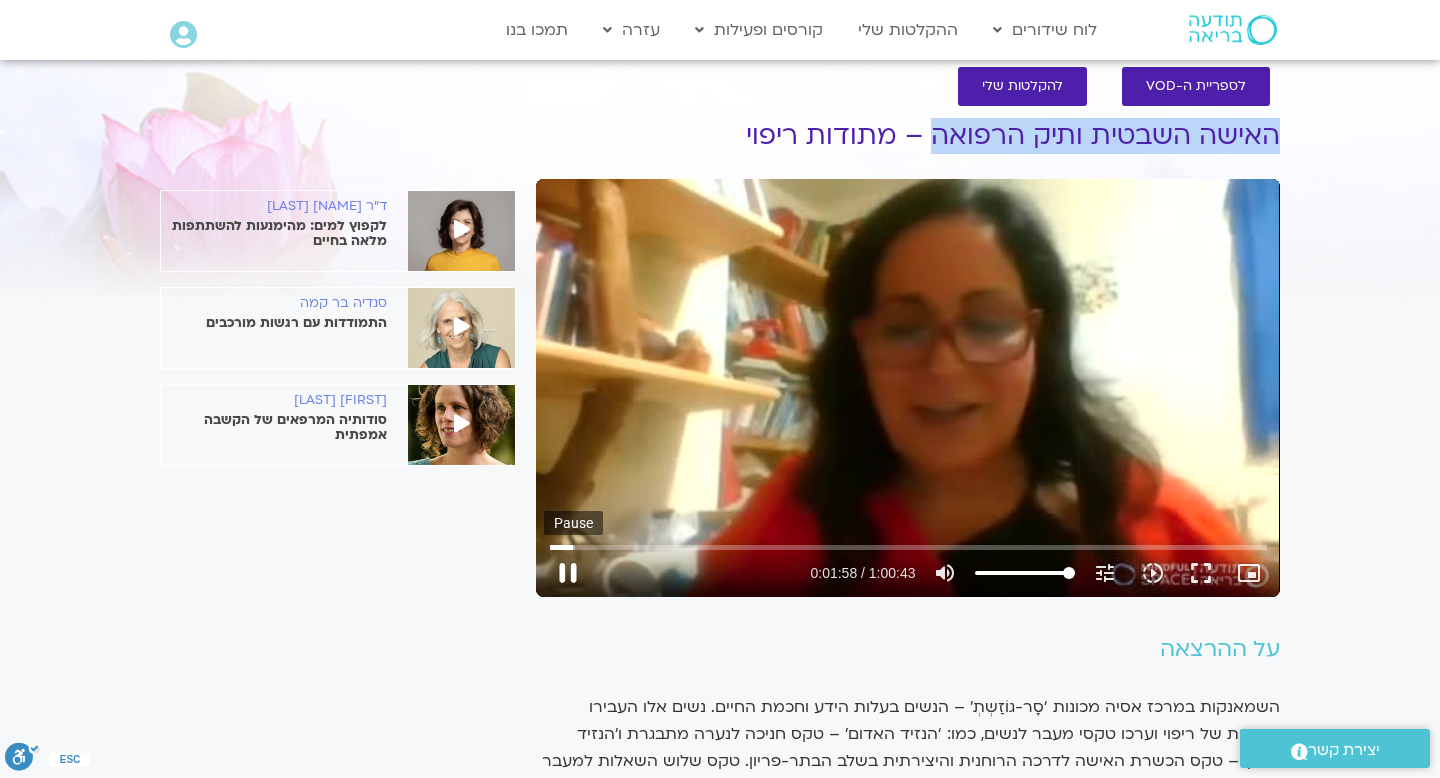 click on "pause" at bounding box center [568, 573] 